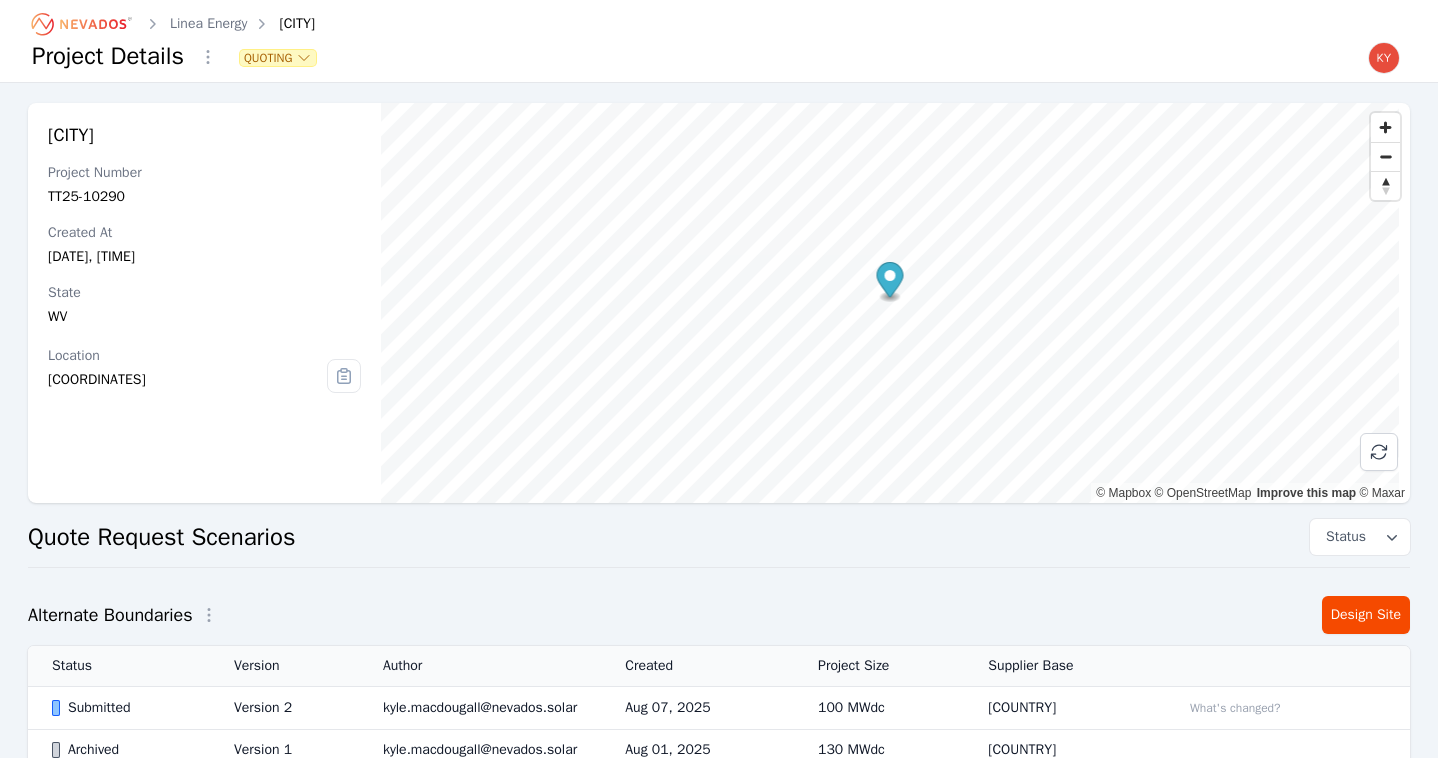 scroll, scrollTop: 446, scrollLeft: 0, axis: vertical 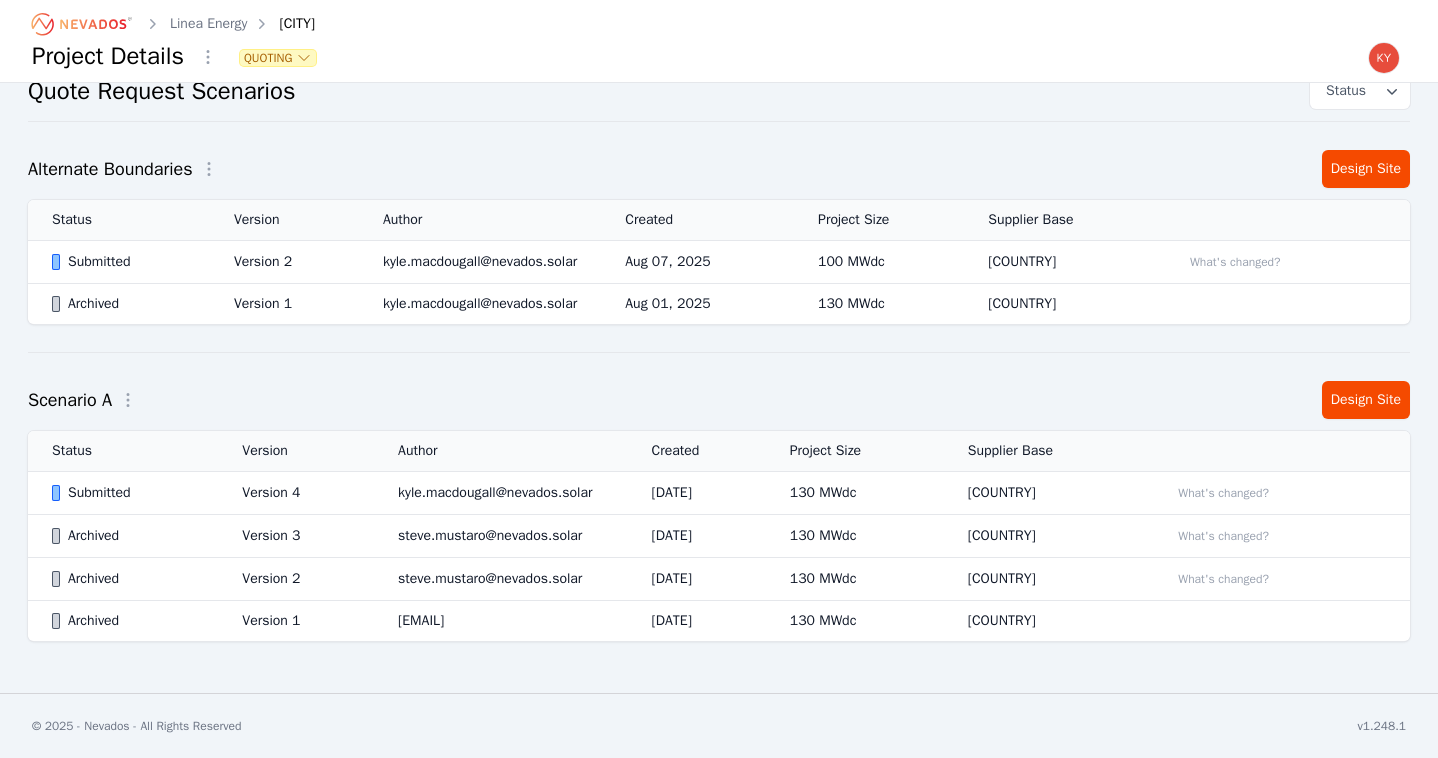 click on "Version 2" at bounding box center [284, 262] 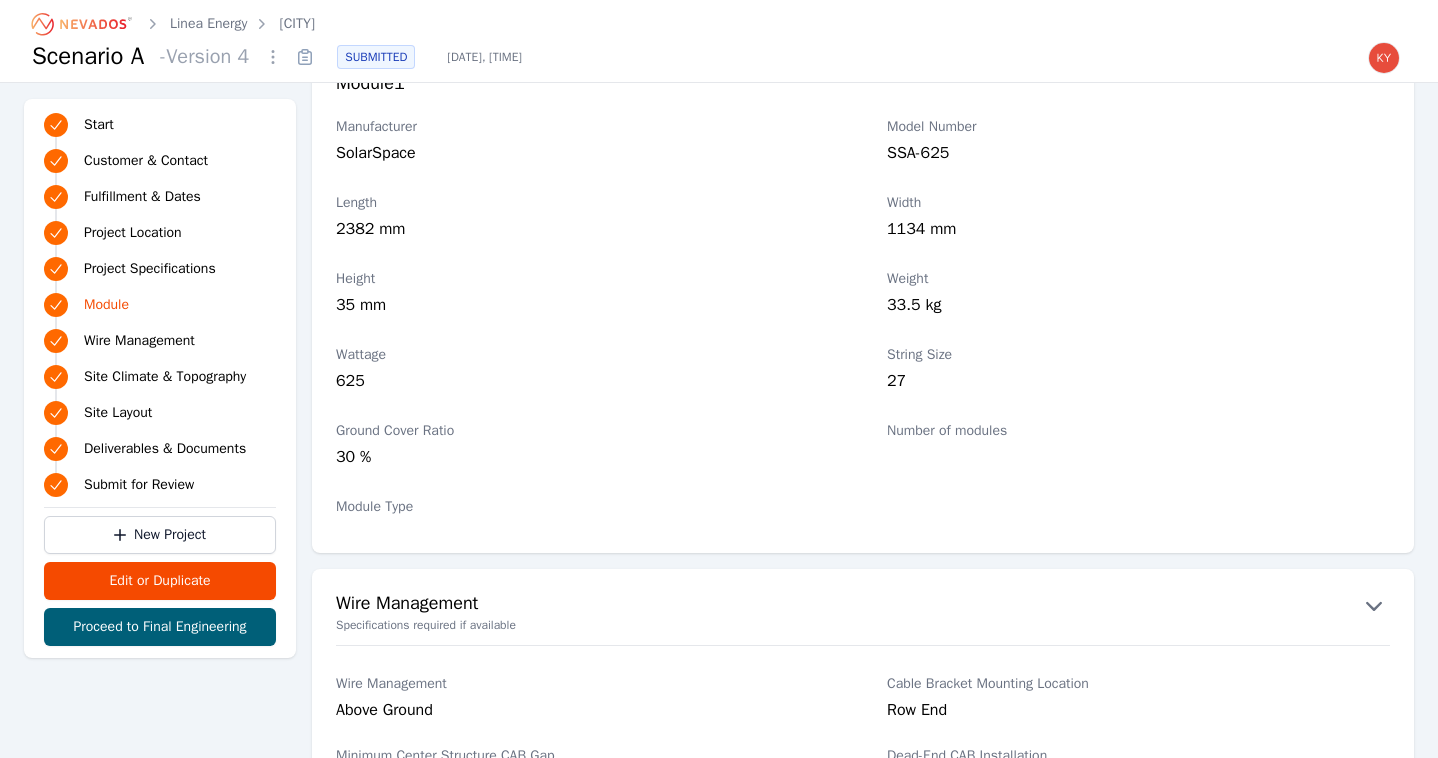 scroll, scrollTop: 2311, scrollLeft: 0, axis: vertical 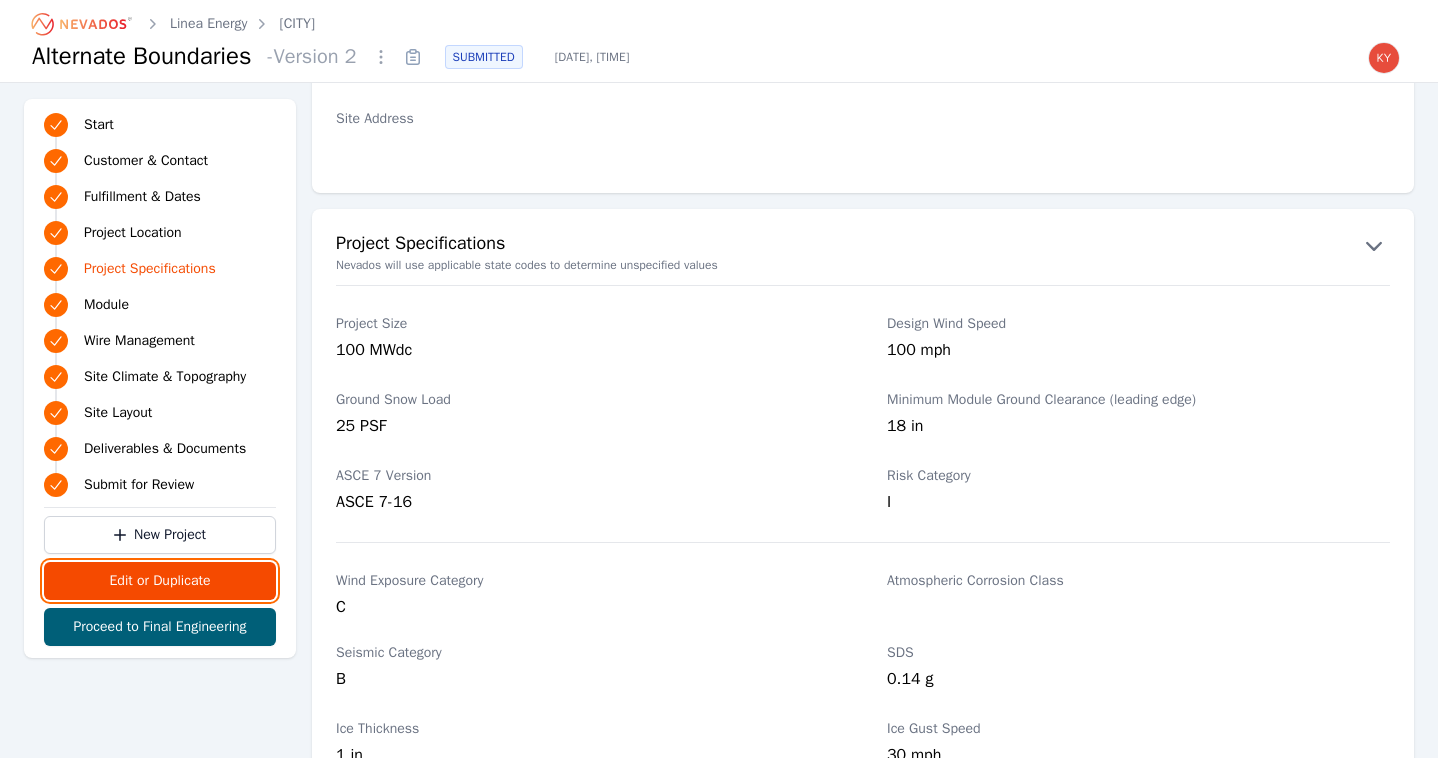 click on "Edit or Duplicate" at bounding box center (160, 581) 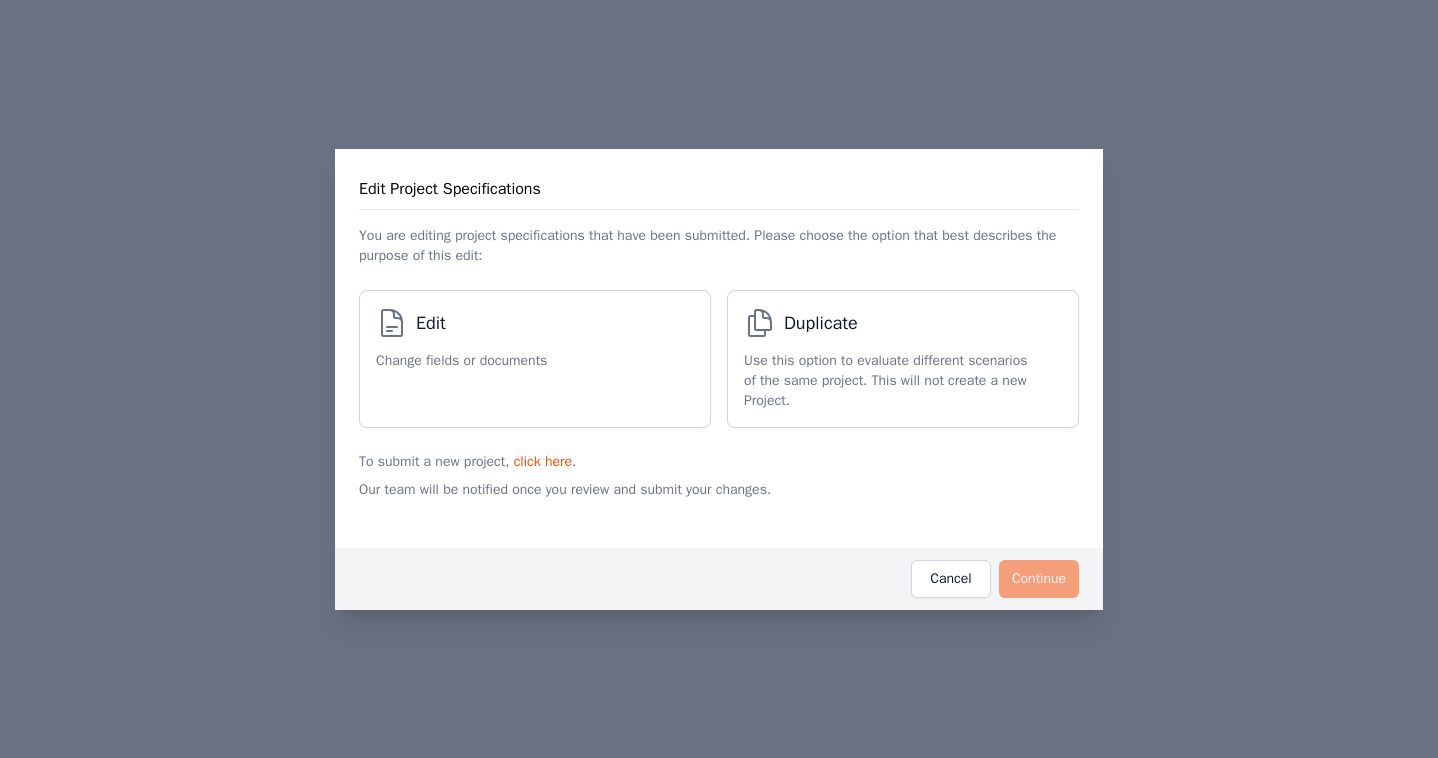 click on "Edit" at bounding box center [461, 327] 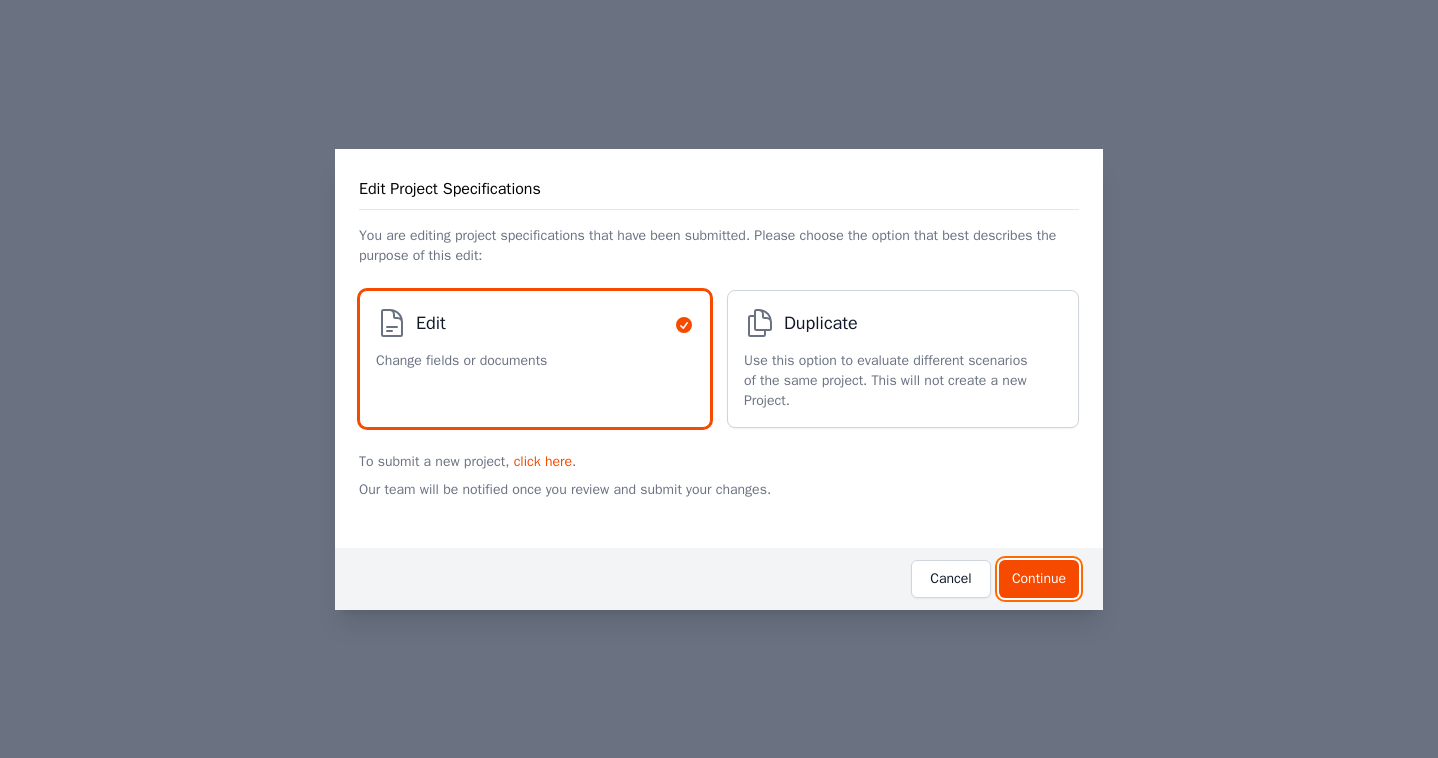 click on "Continue" at bounding box center [1039, 579] 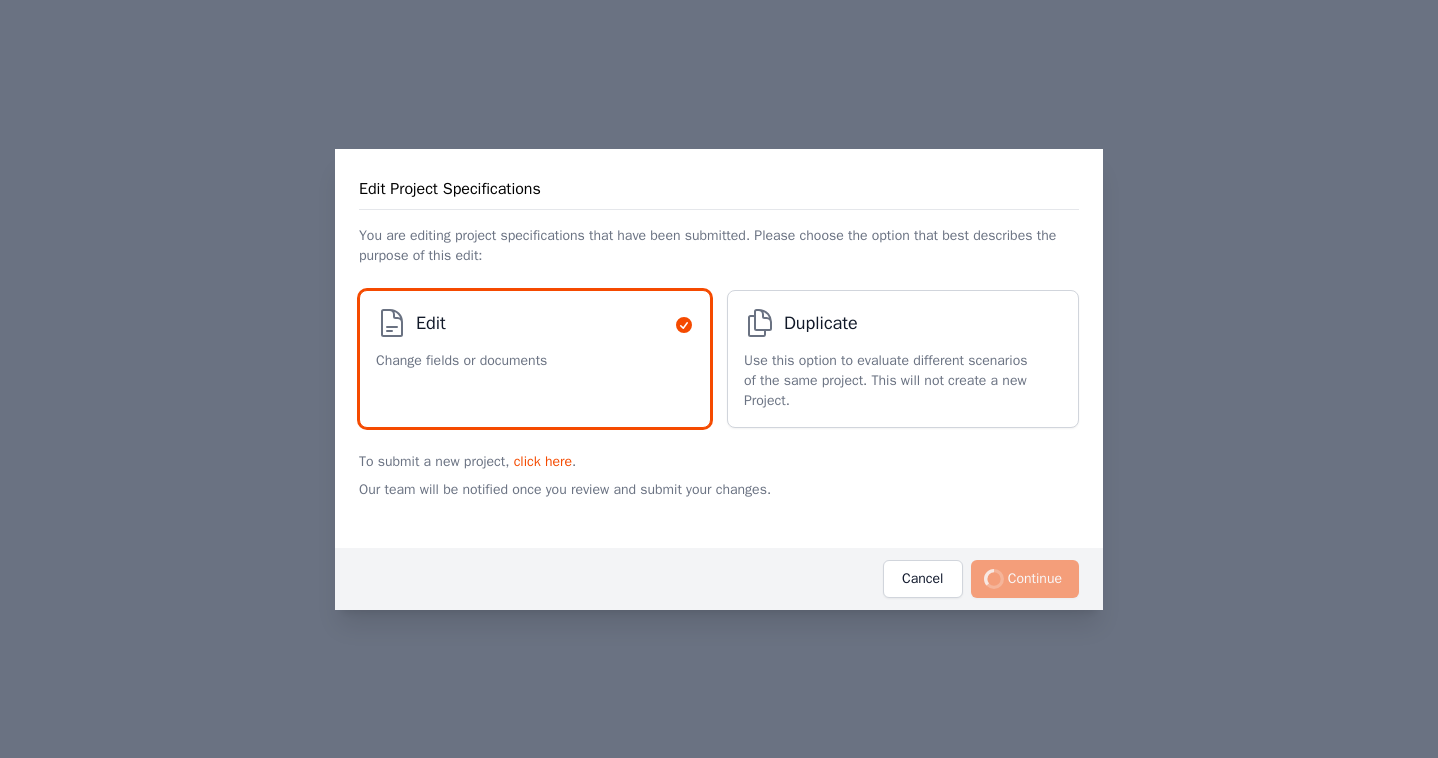 scroll, scrollTop: 0, scrollLeft: 0, axis: both 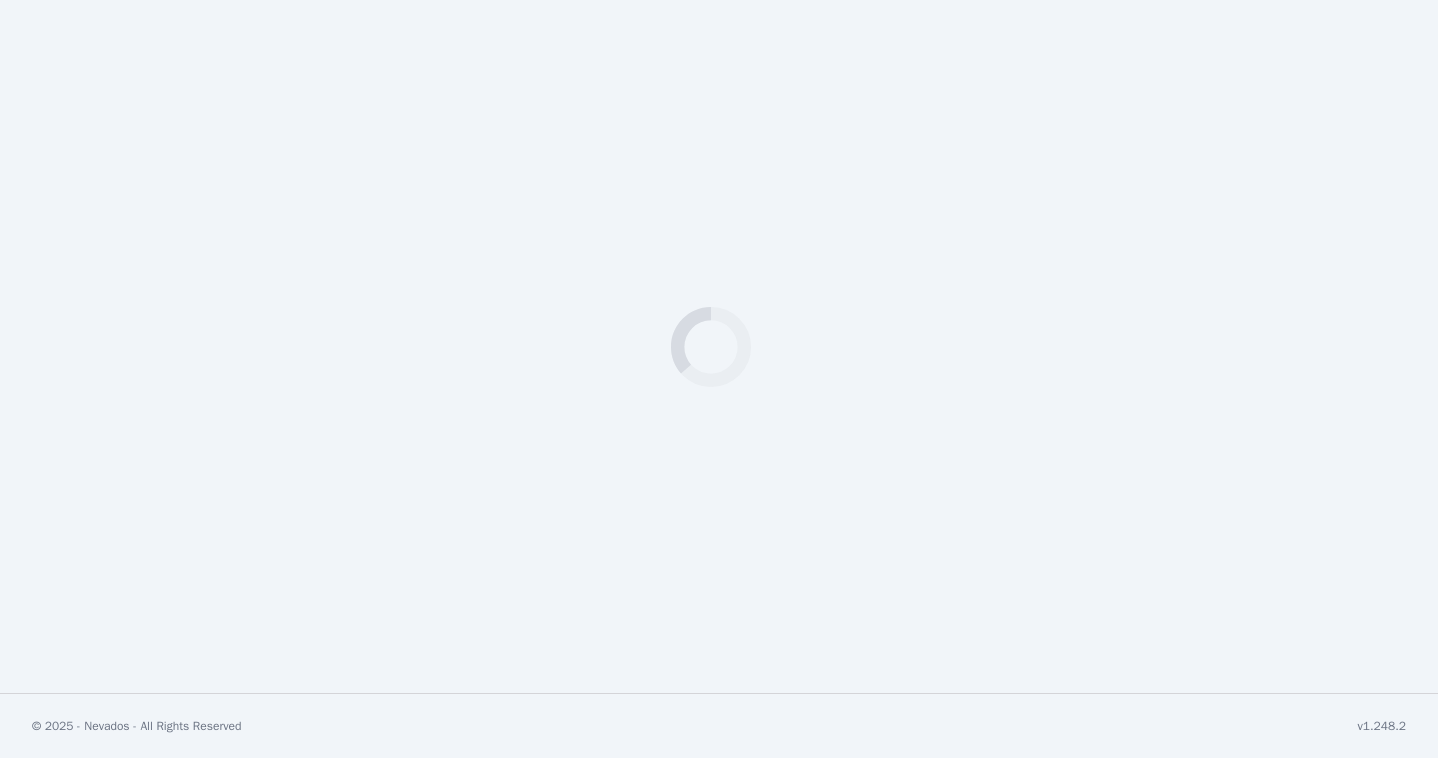 select on "*********" 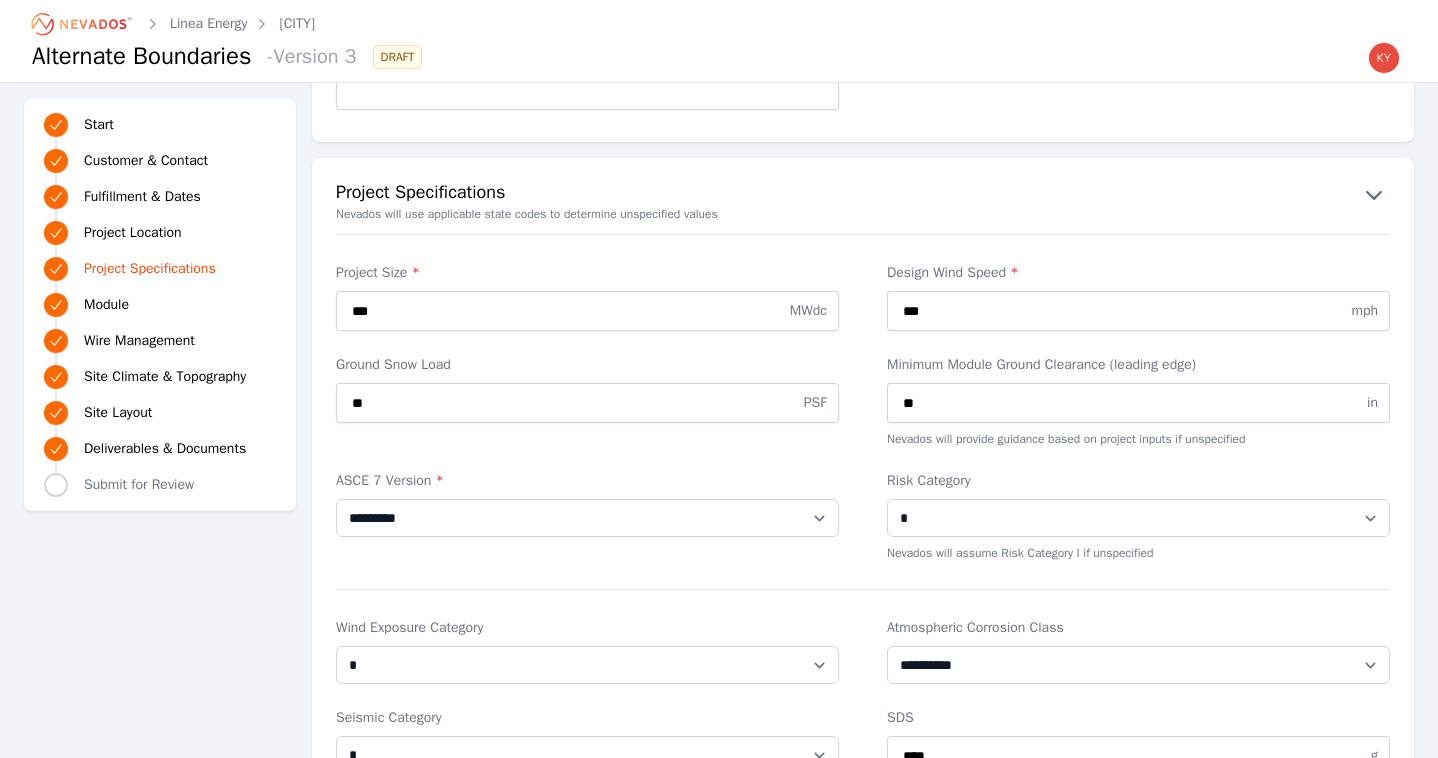 scroll, scrollTop: 1701, scrollLeft: 0, axis: vertical 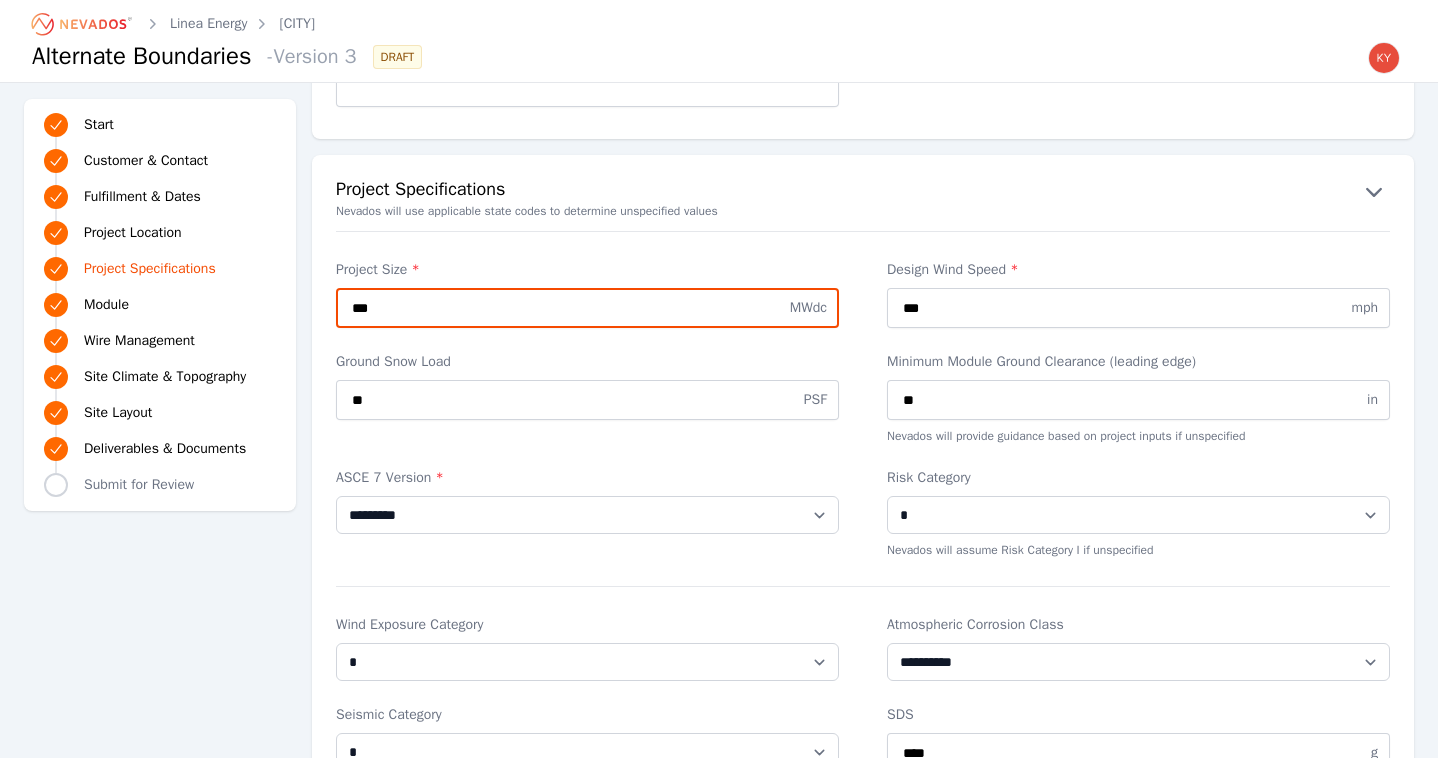click on "***" at bounding box center (587, 308) 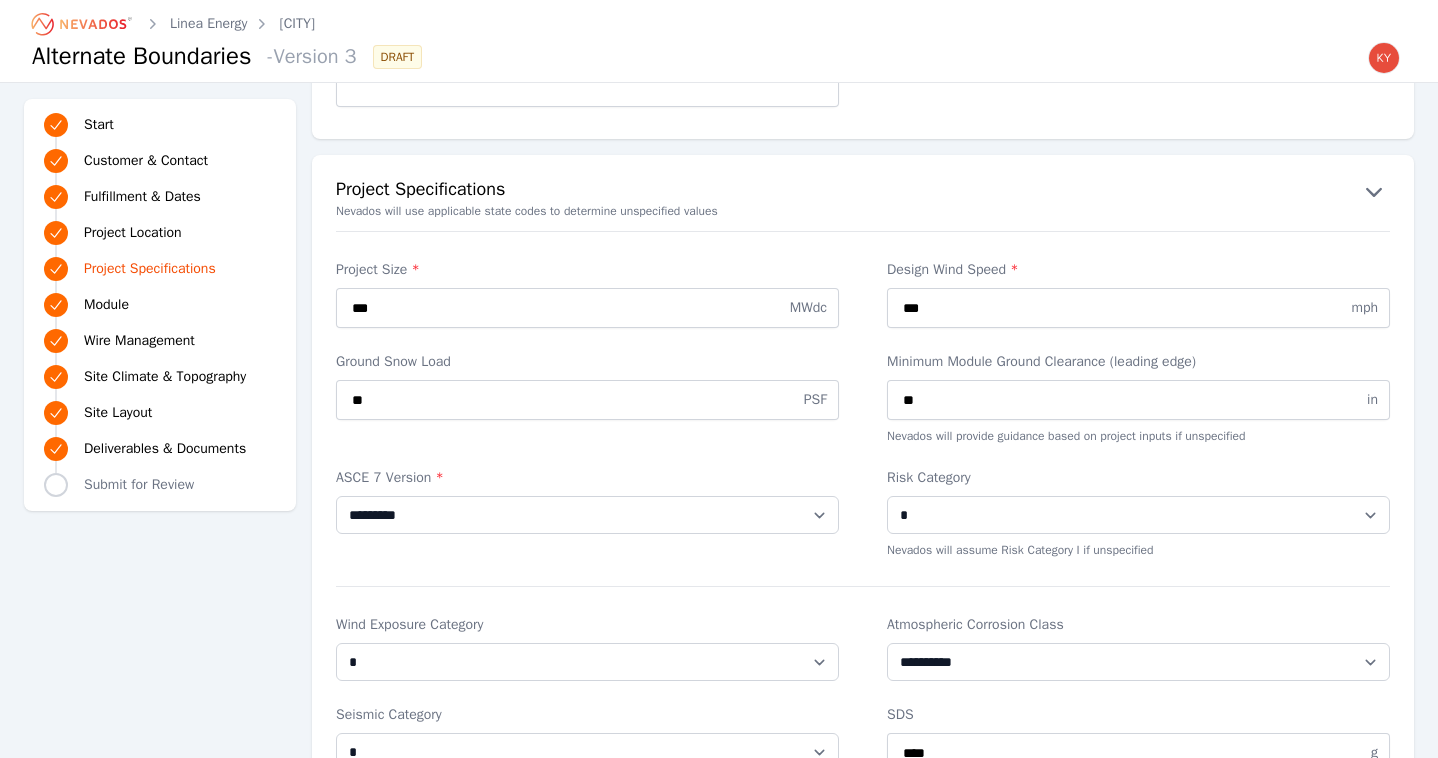 click on "Project Specifications" at bounding box center [863, 191] 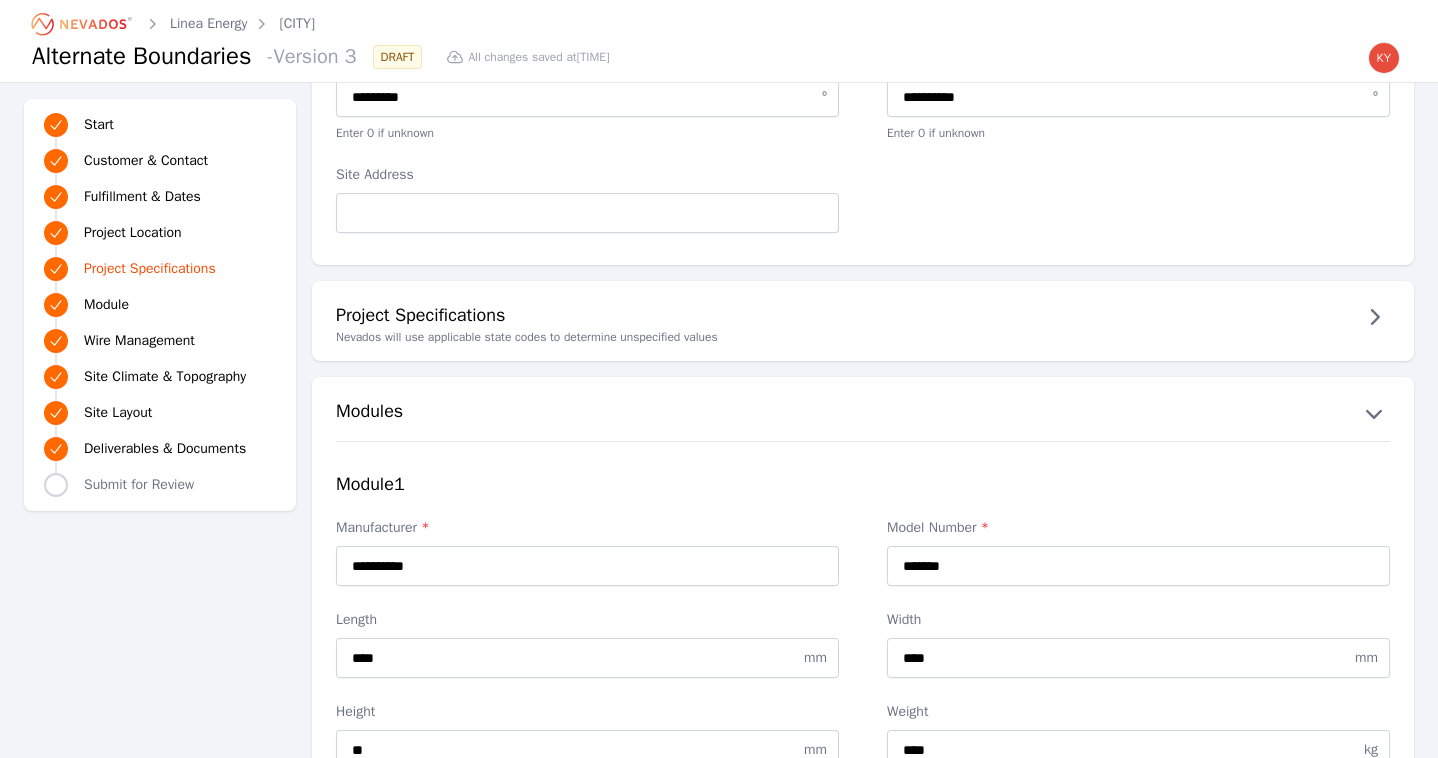 scroll, scrollTop: 1566, scrollLeft: 0, axis: vertical 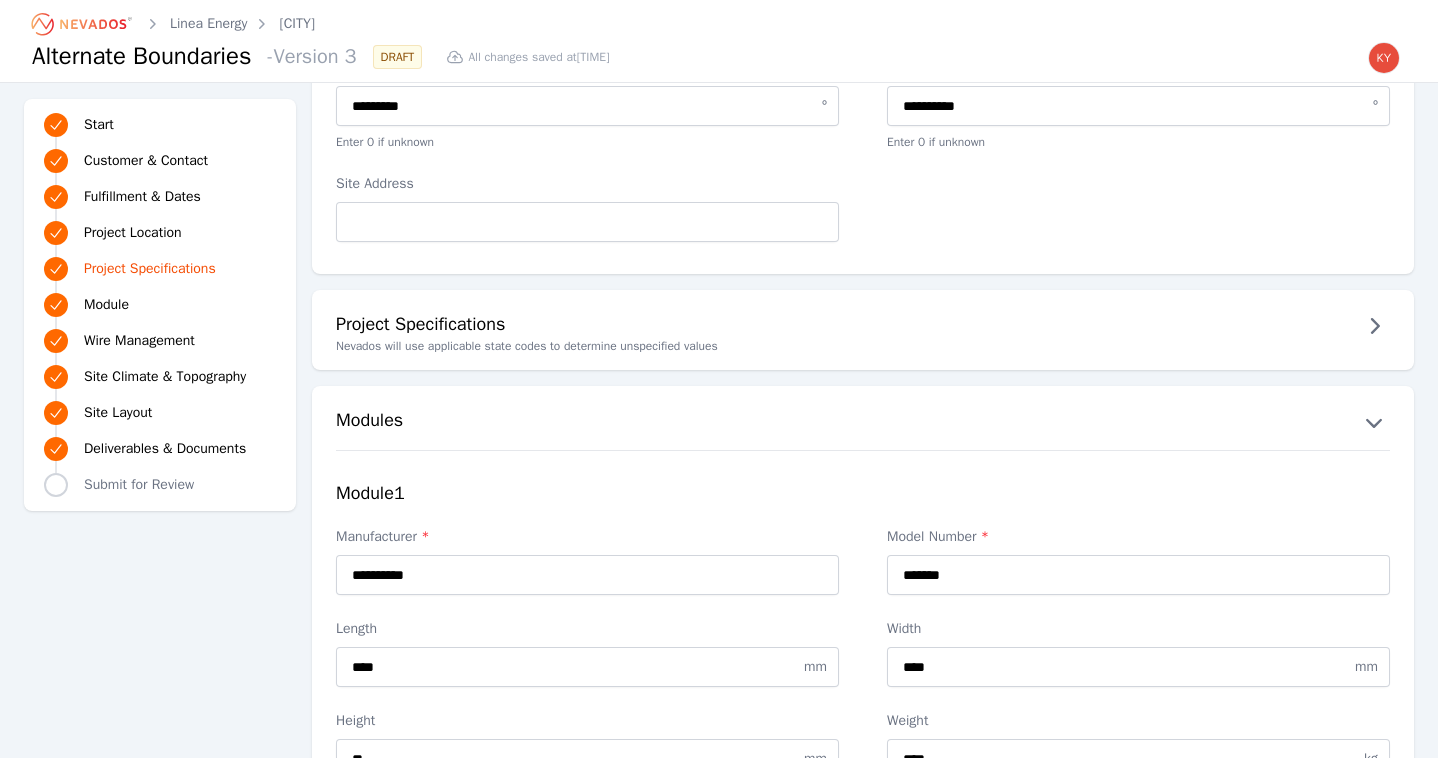 click on "Project Specifications" at bounding box center (863, 326) 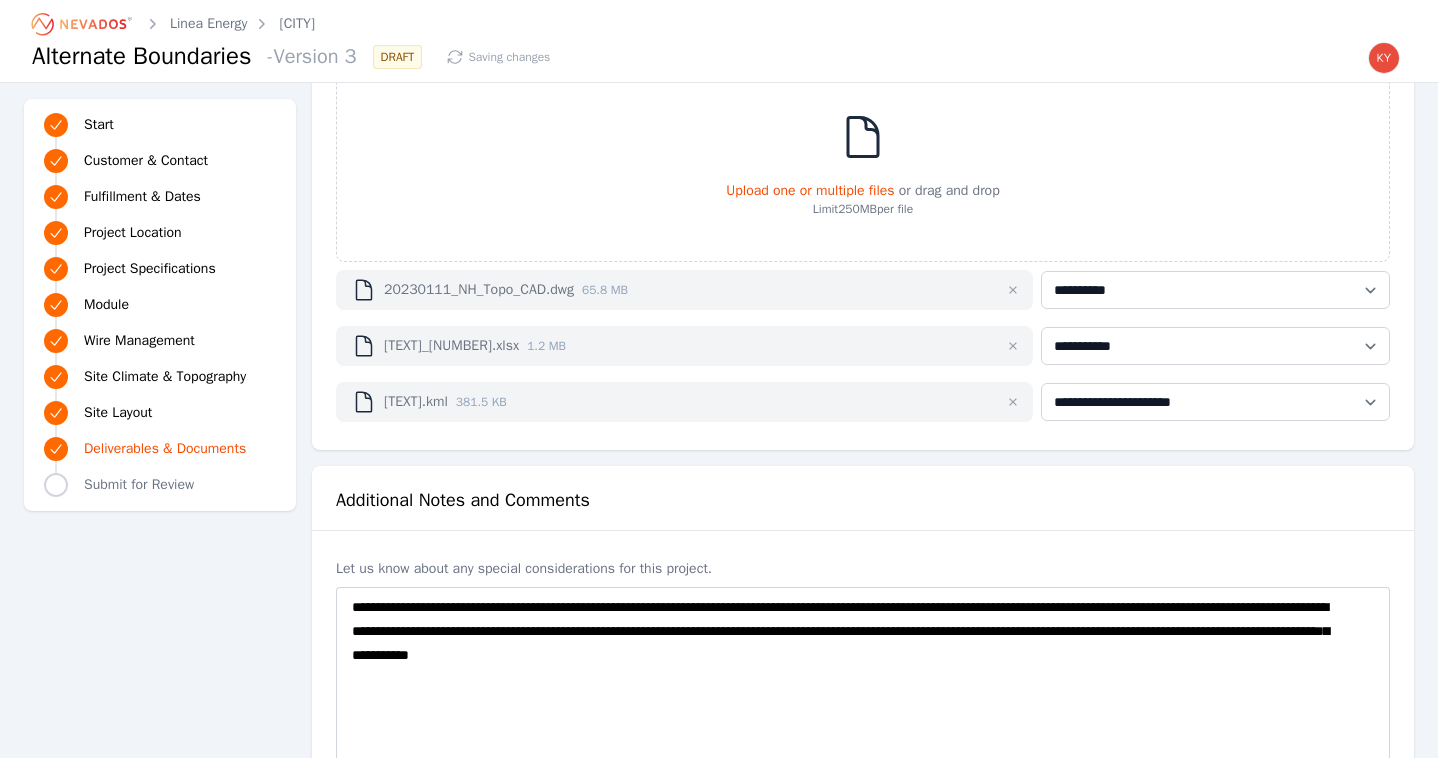 scroll, scrollTop: 5903, scrollLeft: 0, axis: vertical 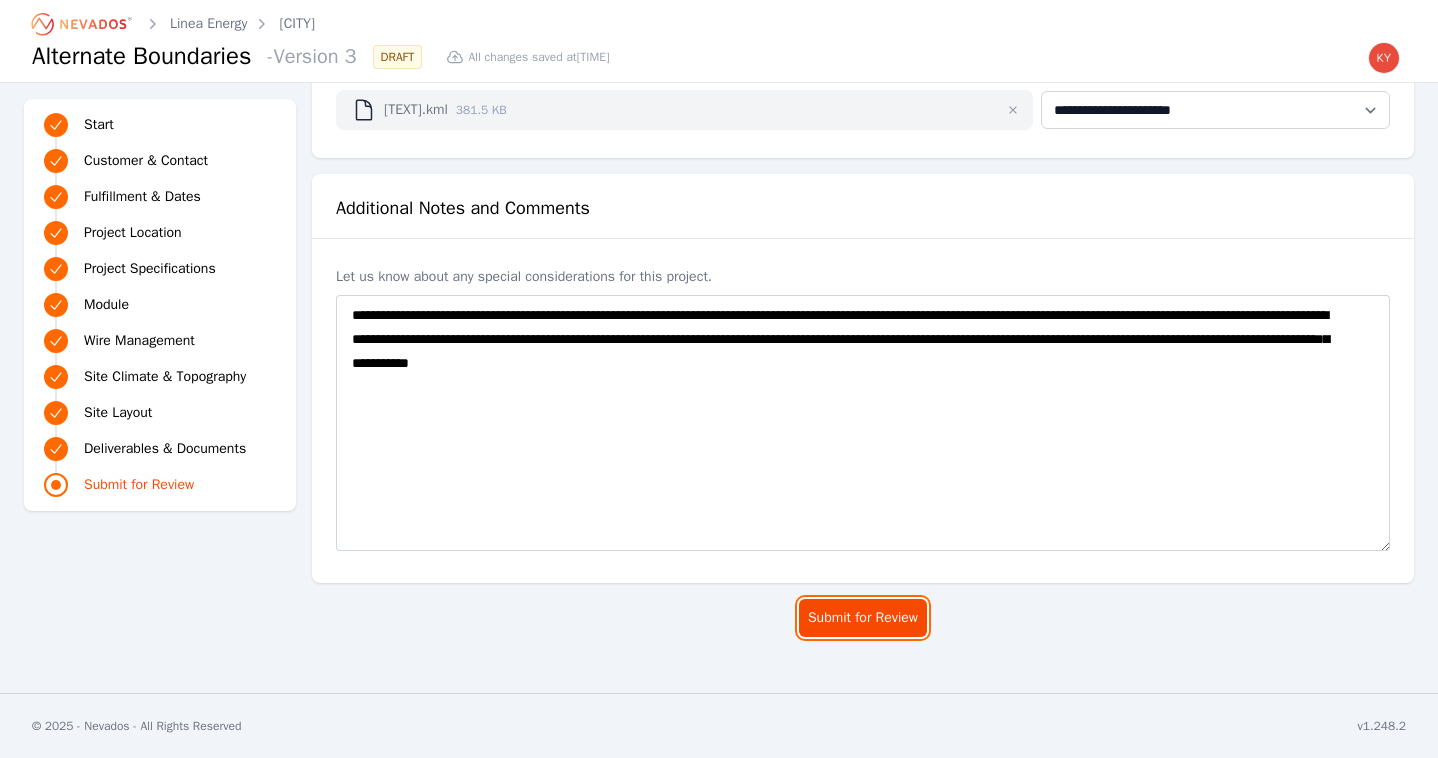click on "Submit for Review" at bounding box center [863, 618] 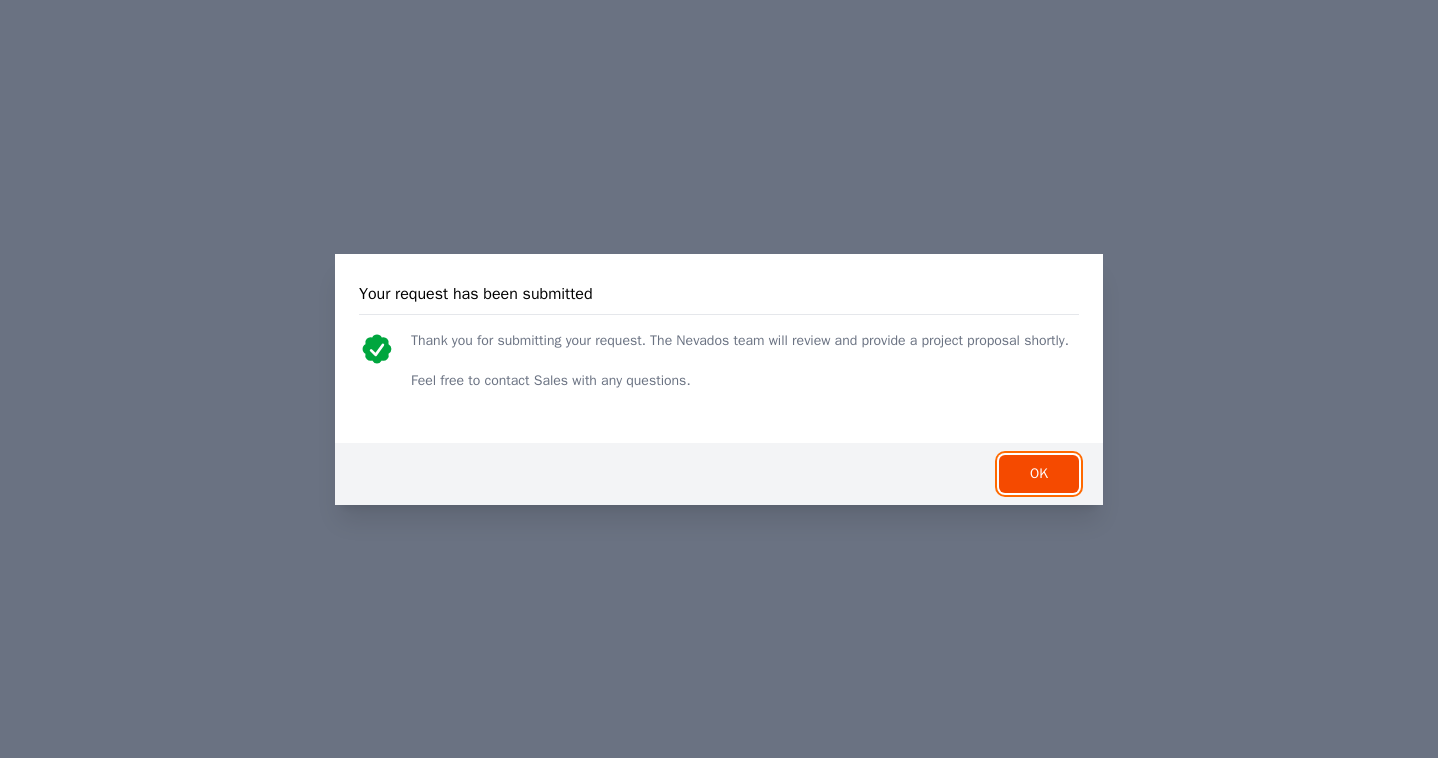 click on "OK" at bounding box center [1039, 474] 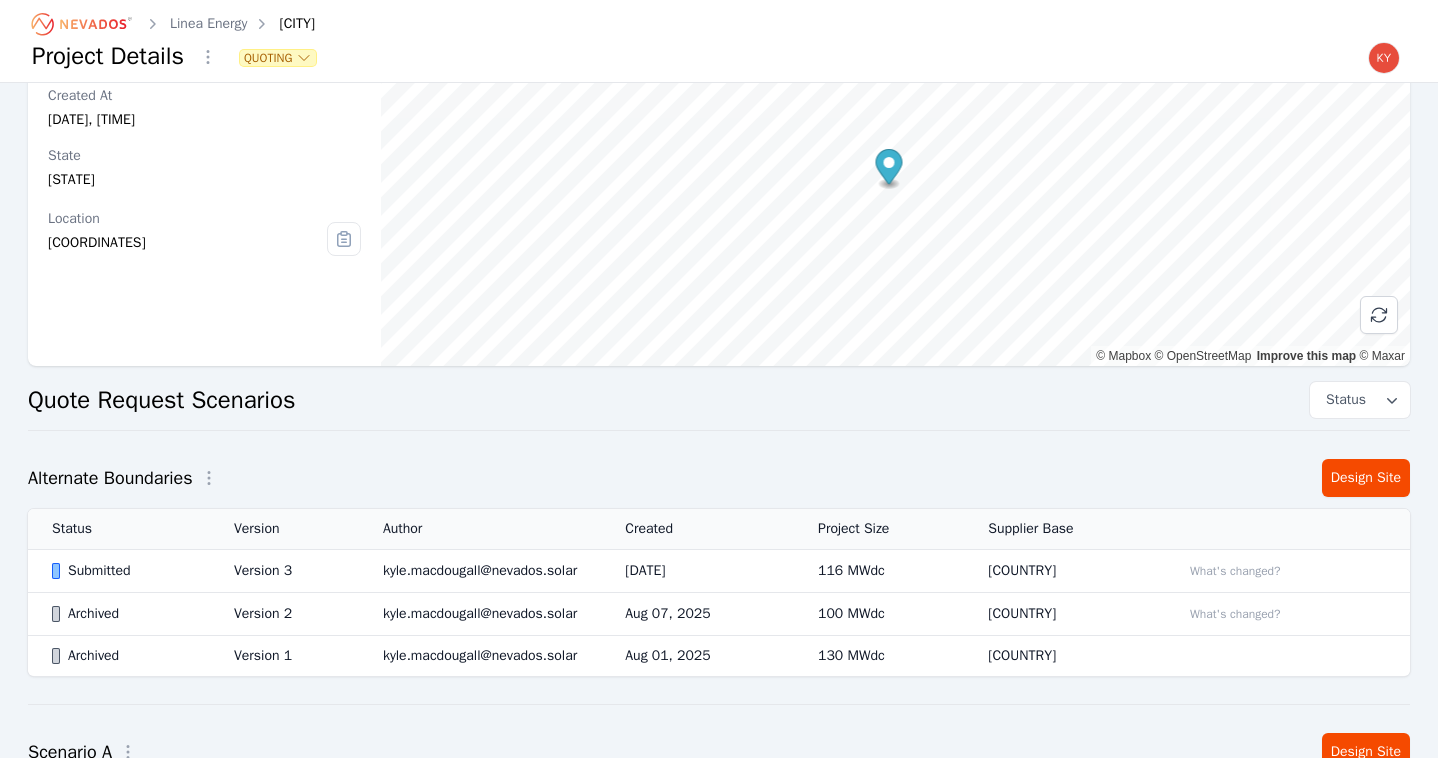 scroll, scrollTop: 143, scrollLeft: 0, axis: vertical 